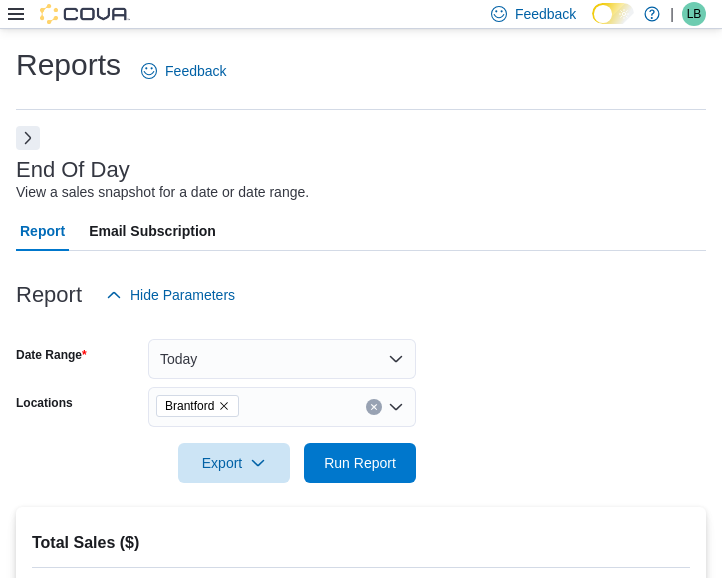 scroll, scrollTop: 900, scrollLeft: 0, axis: vertical 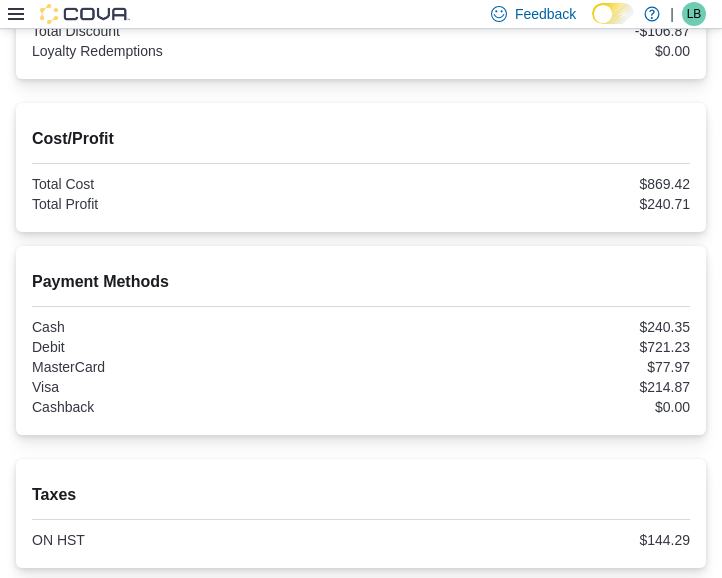 drag, startPoint x: 345, startPoint y: 400, endPoint x: 336, endPoint y: 390, distance: 13.453624 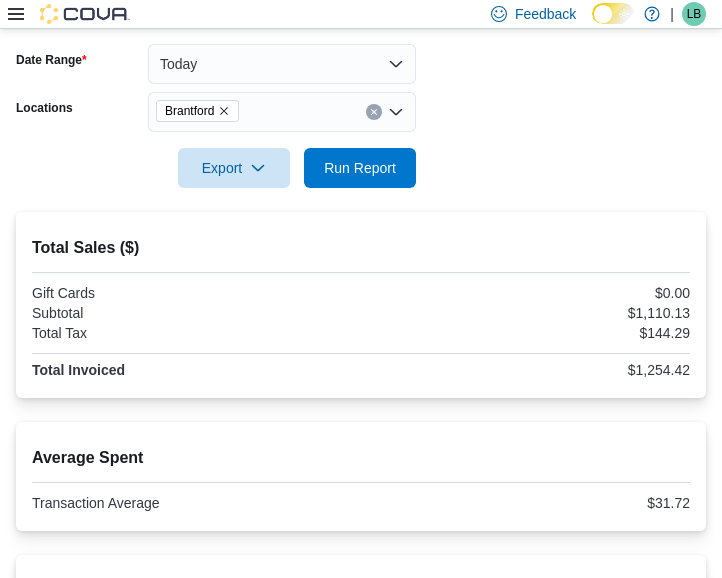 scroll, scrollTop: 100, scrollLeft: 0, axis: vertical 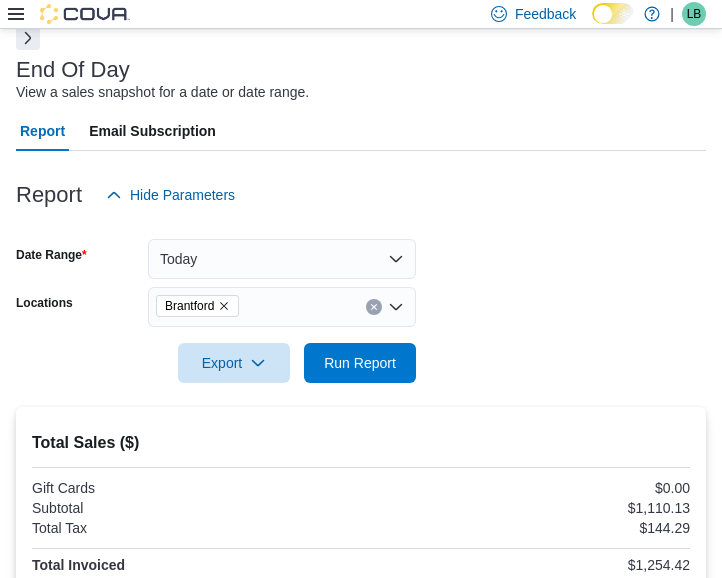 click 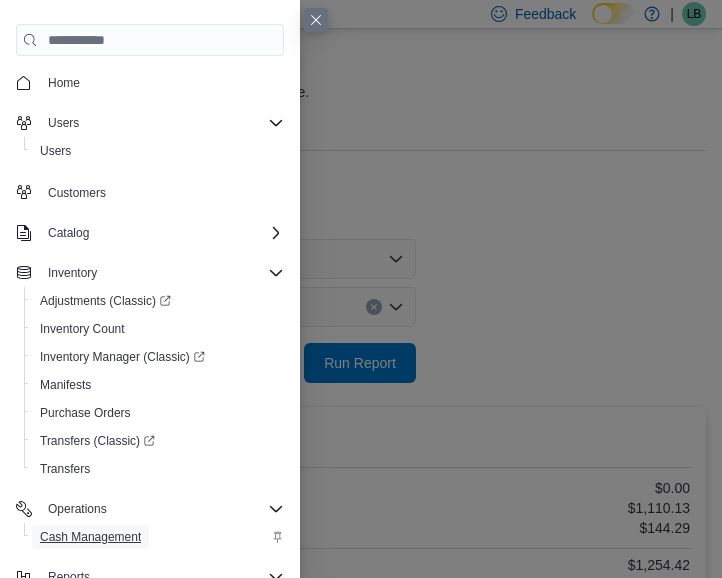 click on "Cash Management" at bounding box center (90, 537) 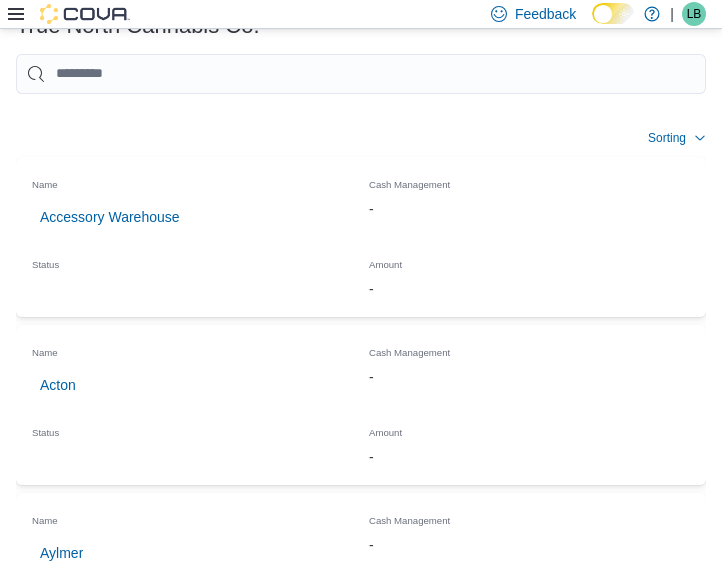 scroll, scrollTop: 0, scrollLeft: 0, axis: both 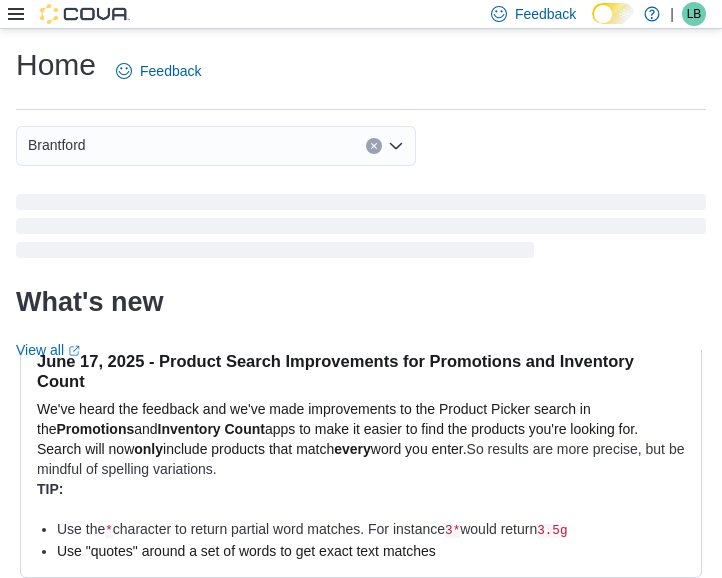 click 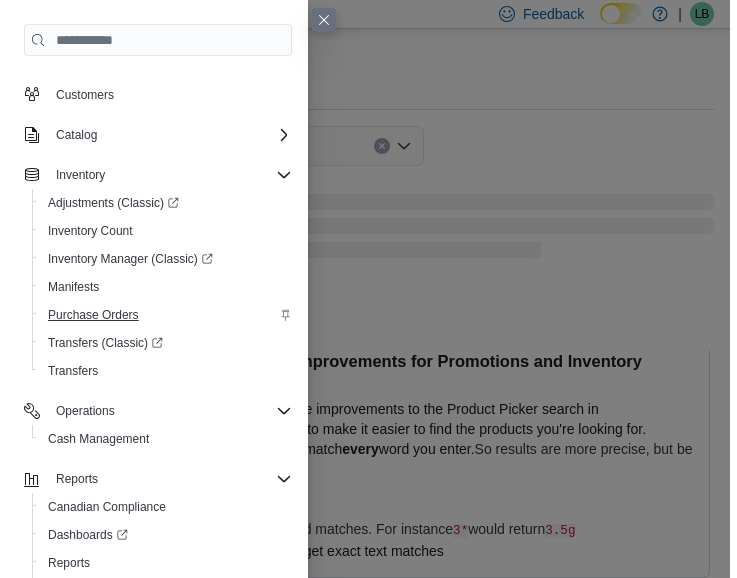 scroll, scrollTop: 167, scrollLeft: 0, axis: vertical 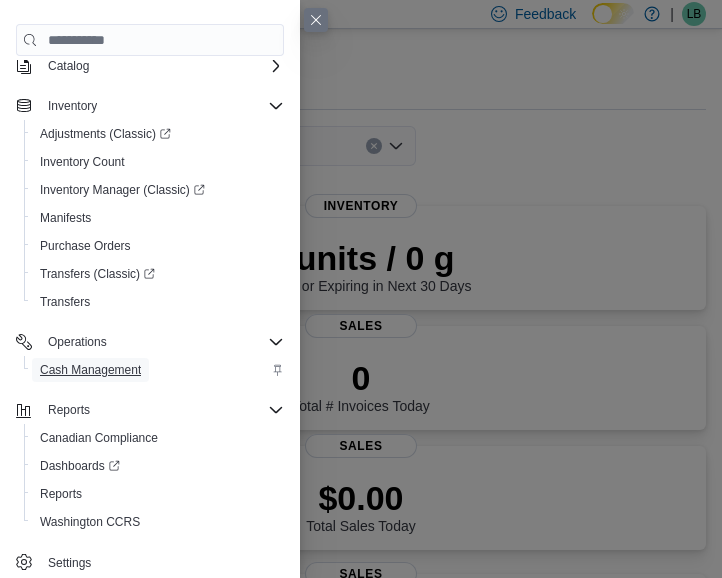 click on "Cash Management" at bounding box center (90, 370) 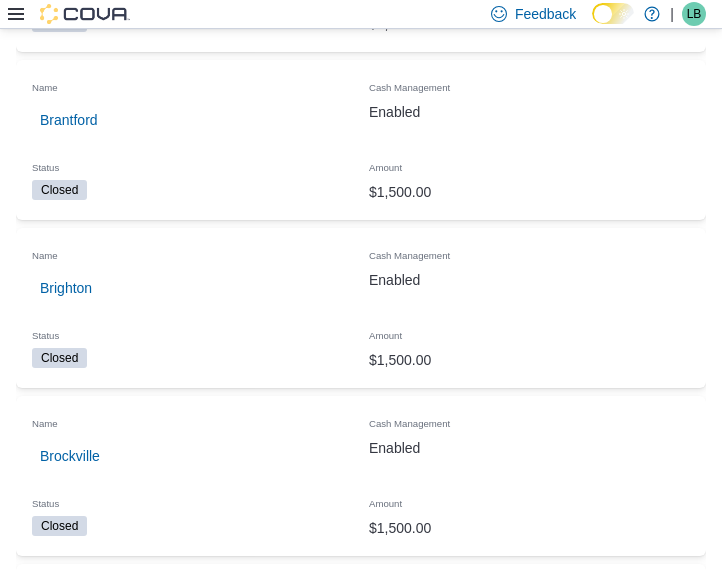 scroll, scrollTop: 900, scrollLeft: 0, axis: vertical 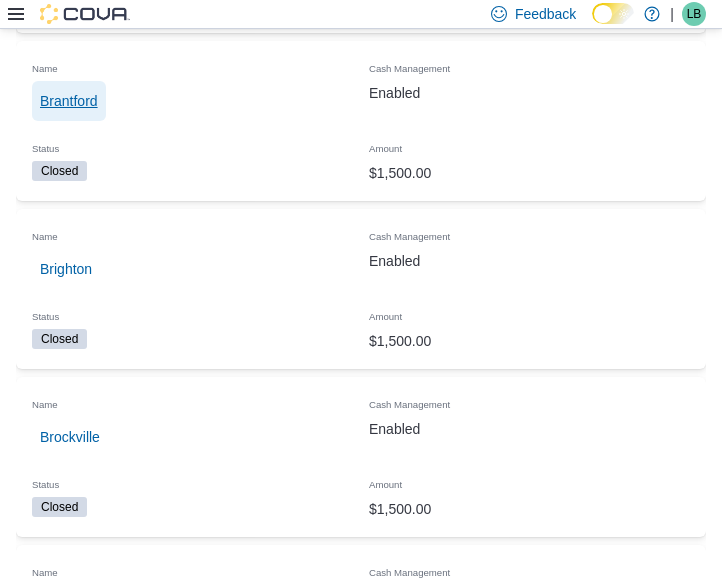 click on "Brantford" at bounding box center (69, 101) 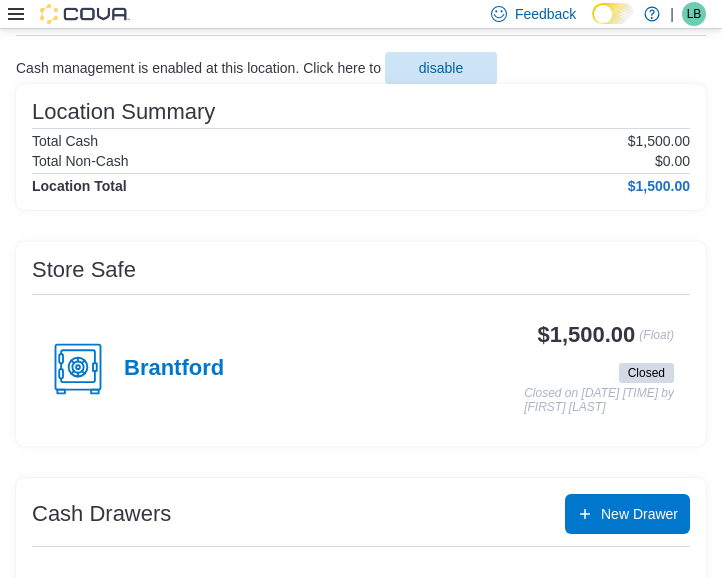scroll, scrollTop: 344, scrollLeft: 0, axis: vertical 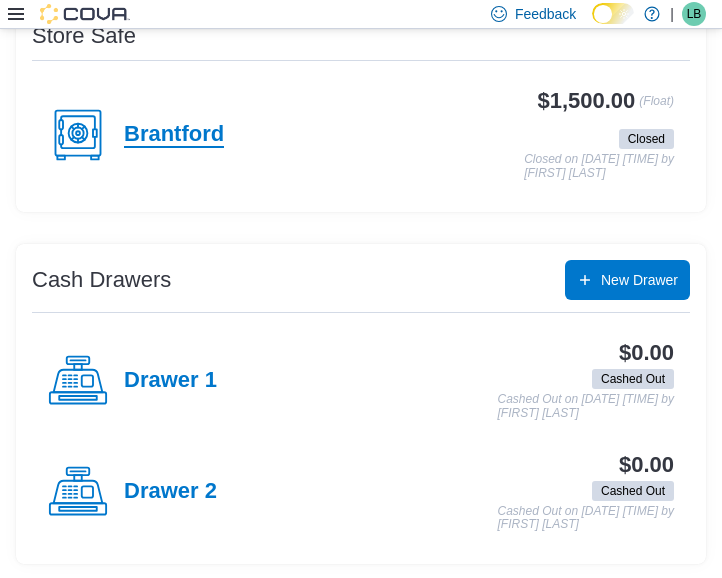 click on "Brantford" at bounding box center [174, 135] 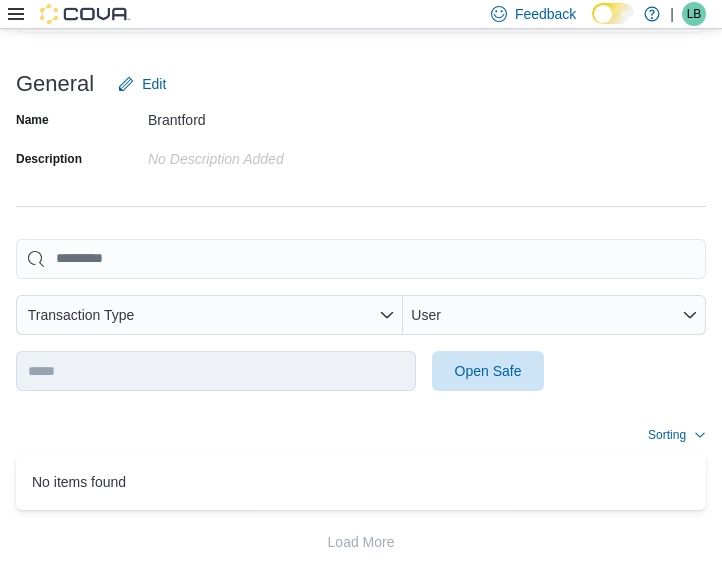 scroll, scrollTop: 304, scrollLeft: 0, axis: vertical 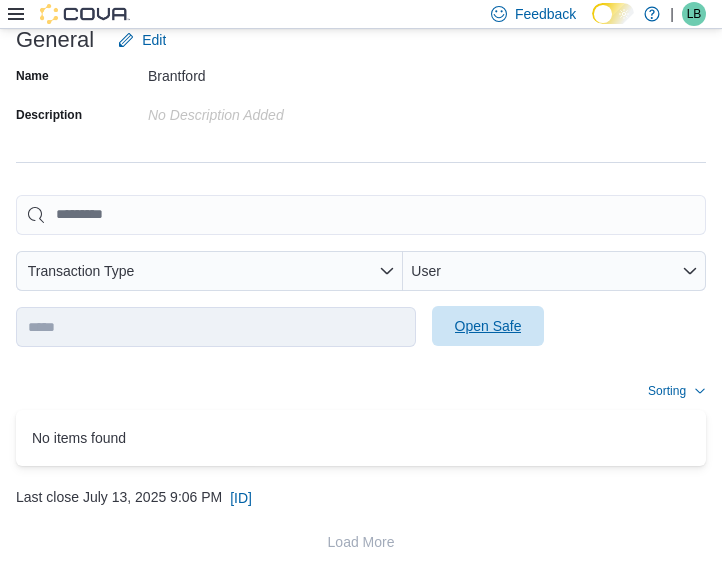 click on "Open Safe" at bounding box center [488, 326] 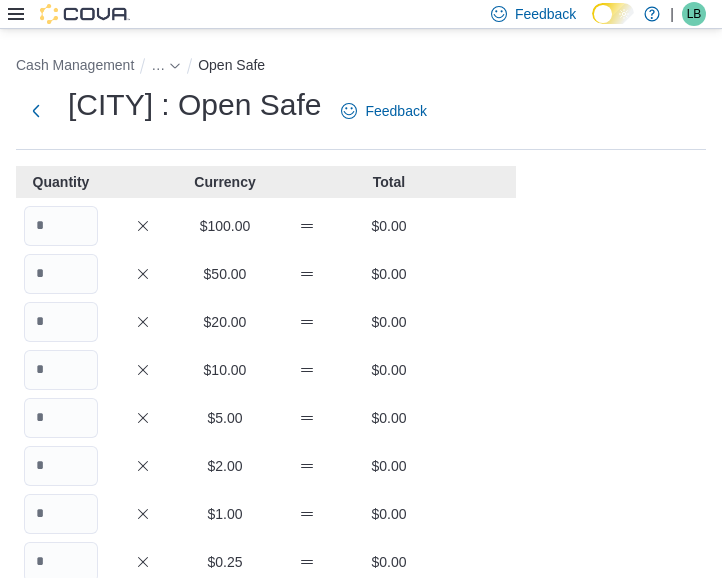 scroll, scrollTop: 0, scrollLeft: 0, axis: both 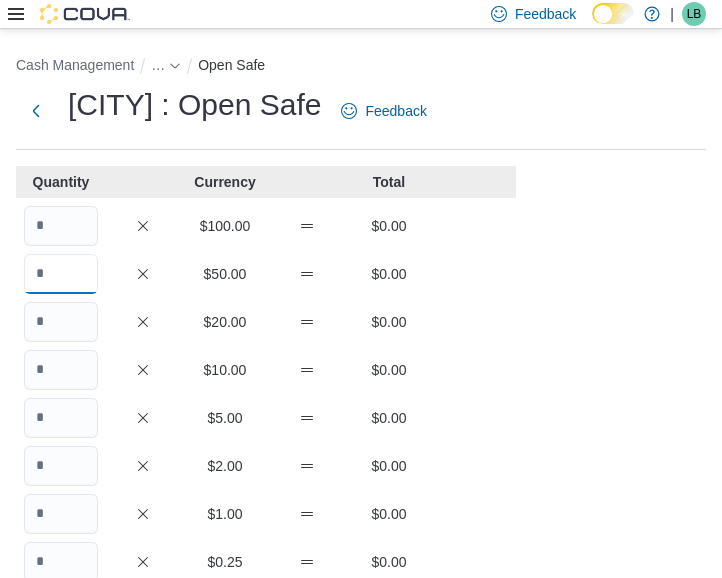 click at bounding box center [61, 274] 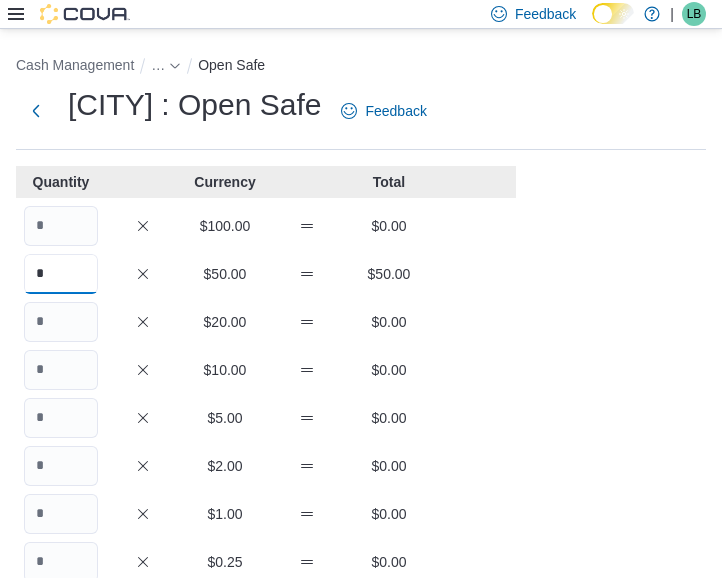 type on "*" 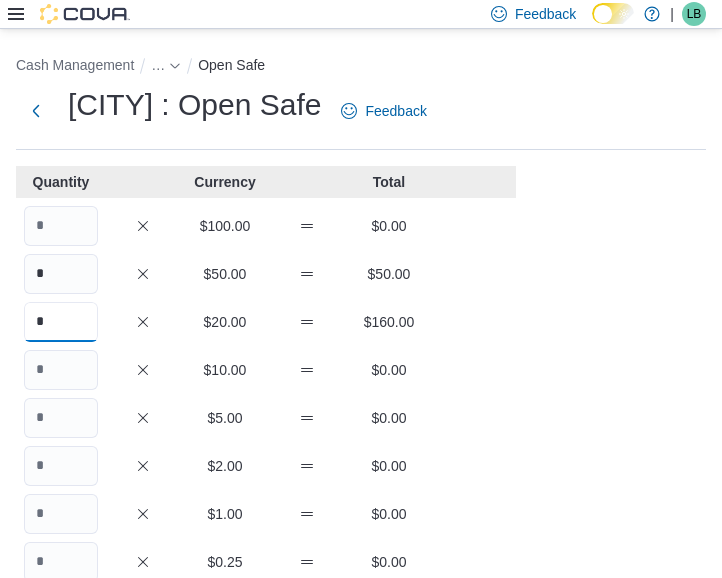 type on "*" 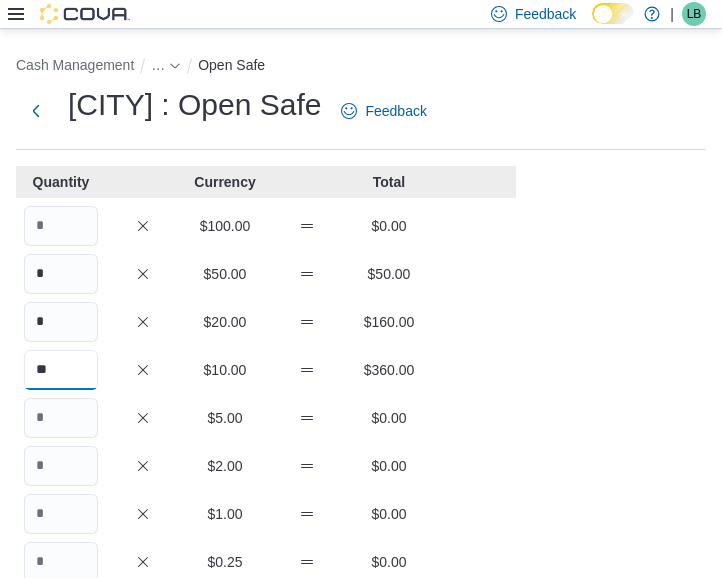 type on "**" 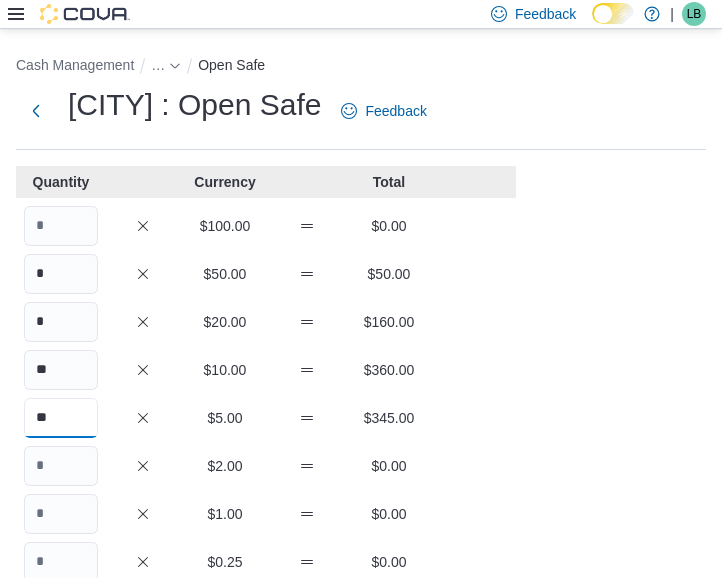 type on "**" 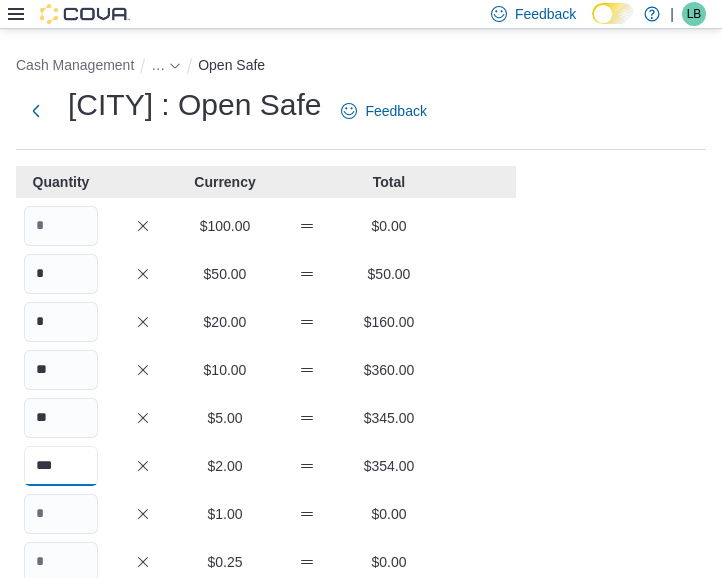type on "***" 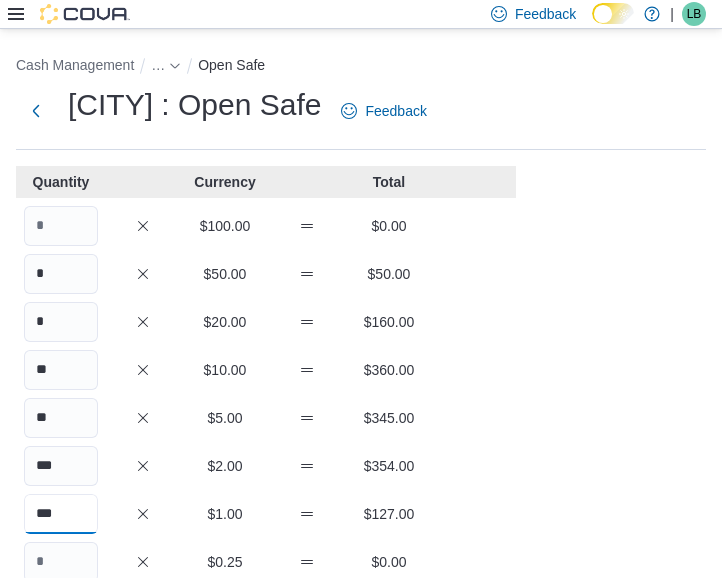type on "***" 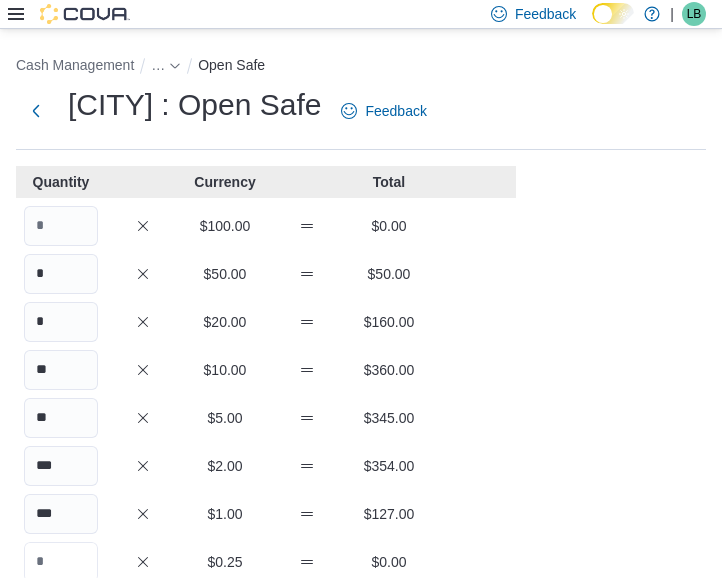 scroll, scrollTop: 4, scrollLeft: 0, axis: vertical 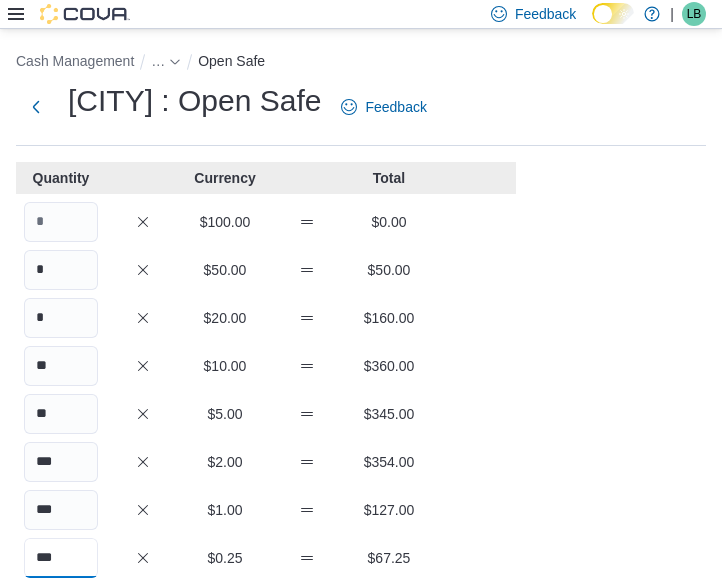 type on "***" 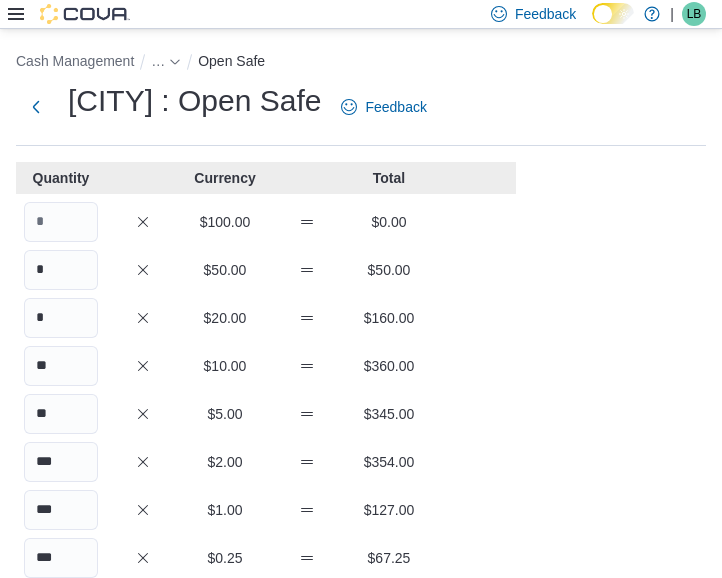 scroll, scrollTop: 320, scrollLeft: 0, axis: vertical 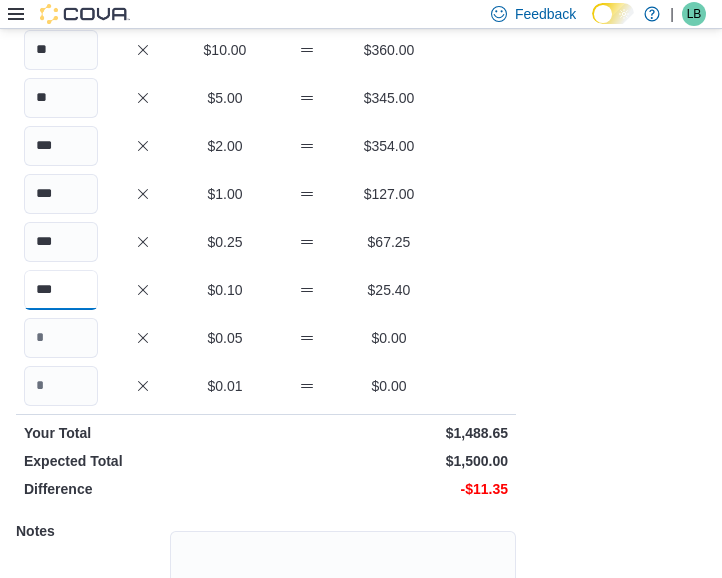 type on "***" 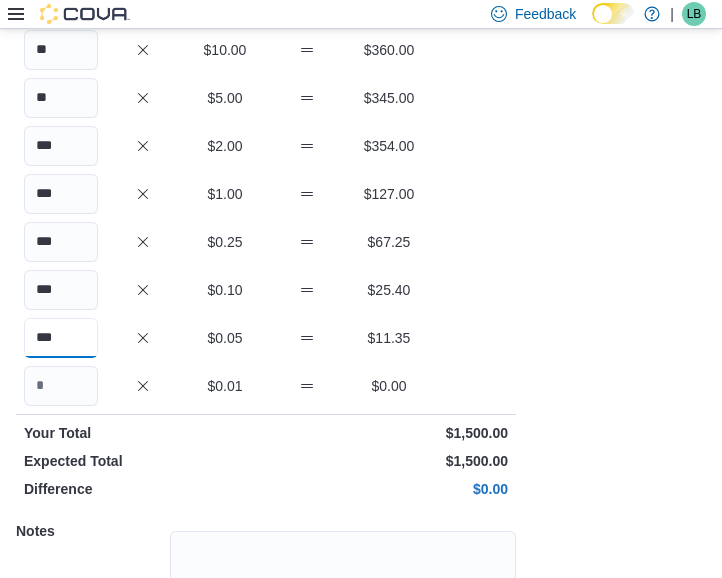 type on "***" 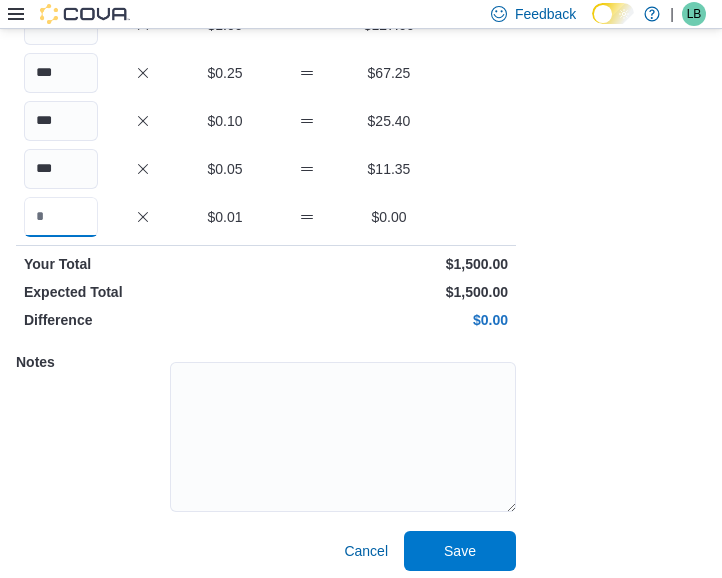scroll, scrollTop: 498, scrollLeft: 0, axis: vertical 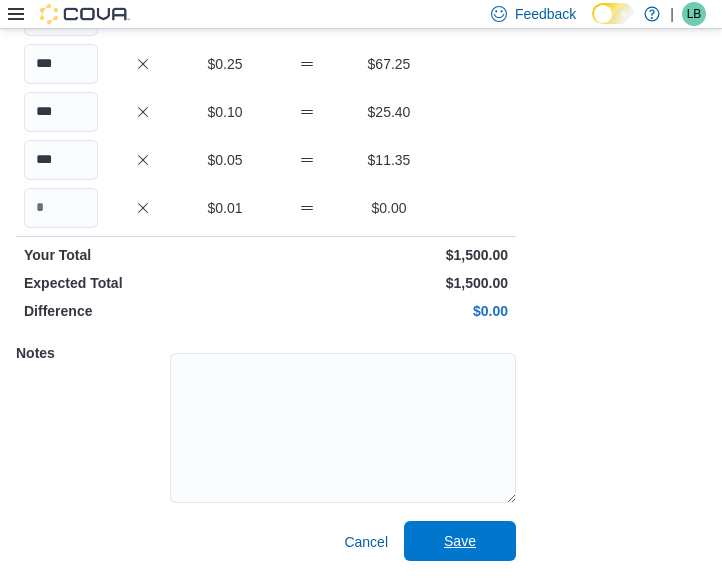 click on "Save" at bounding box center (460, 541) 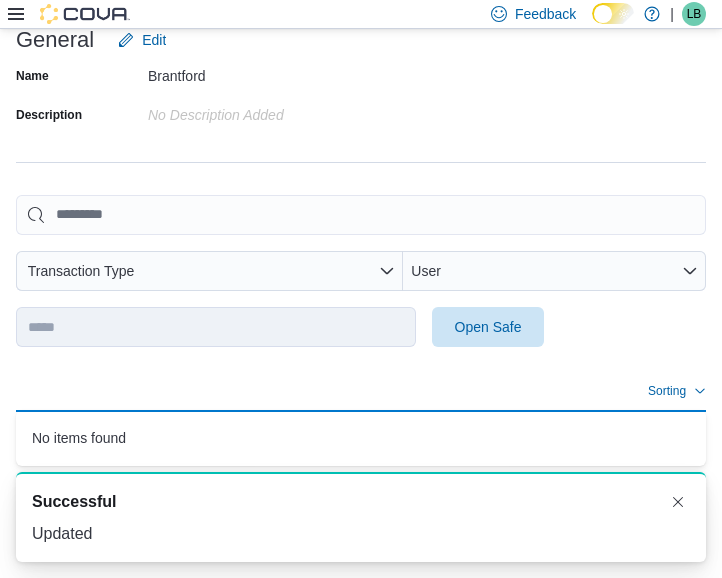 scroll, scrollTop: 0, scrollLeft: 0, axis: both 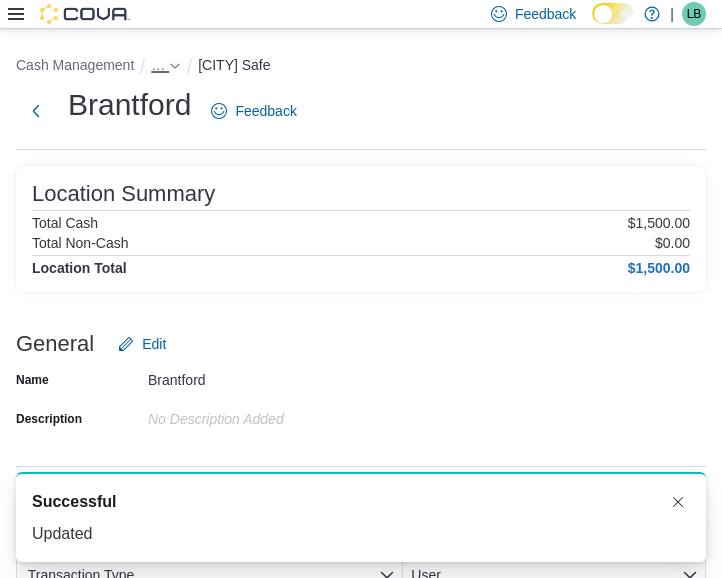 click on "…" at bounding box center [158, 65] 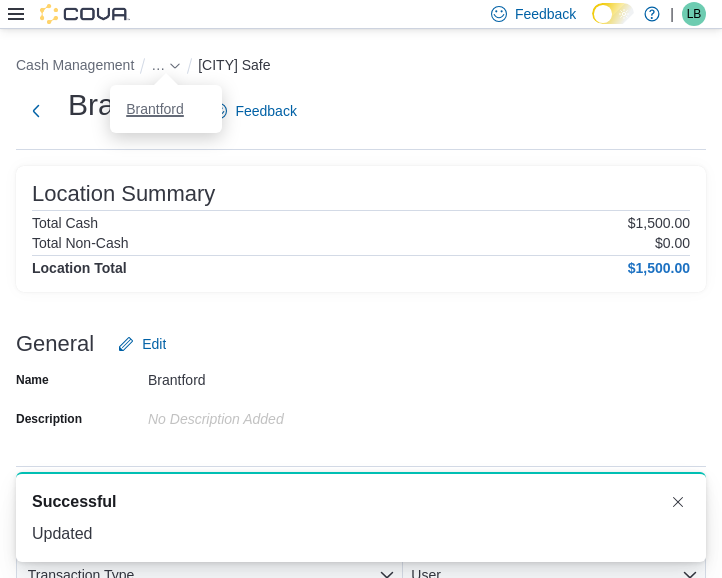 click on "Brantford" at bounding box center (155, 109) 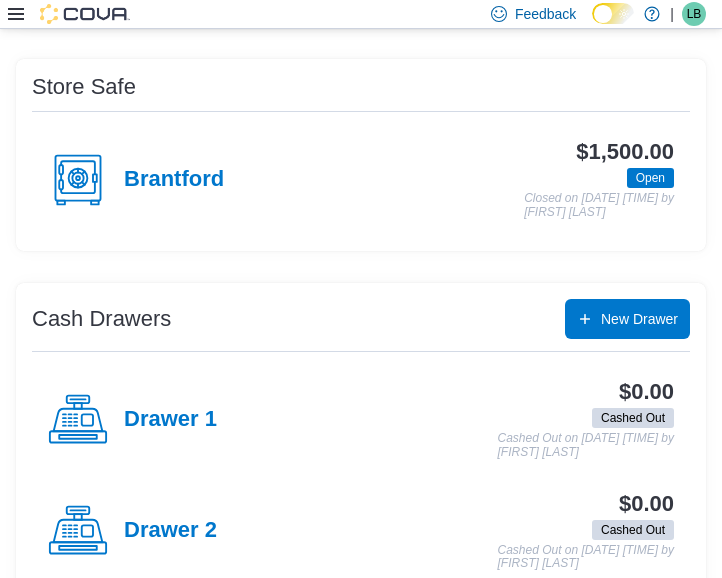 scroll, scrollTop: 300, scrollLeft: 0, axis: vertical 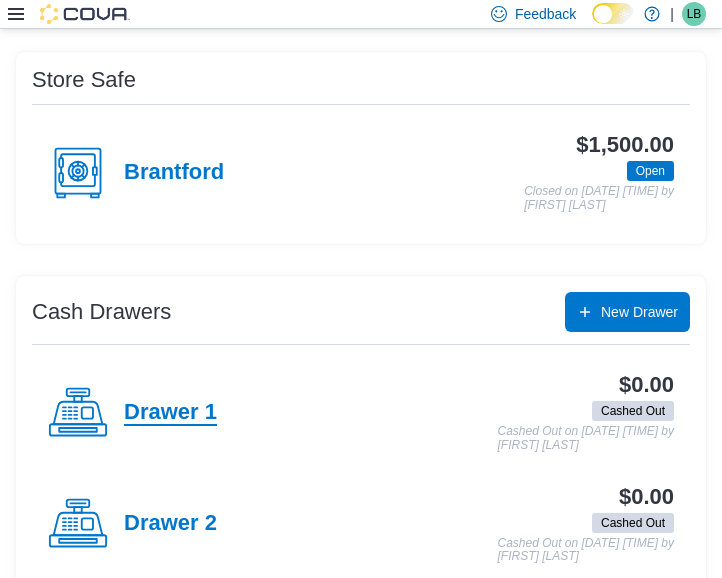 click on "Drawer 1" at bounding box center (170, 413) 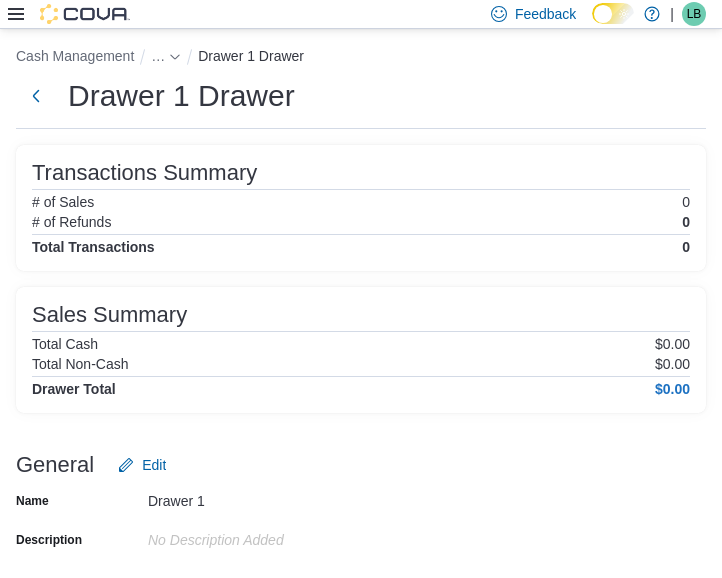 scroll, scrollTop: 300, scrollLeft: 0, axis: vertical 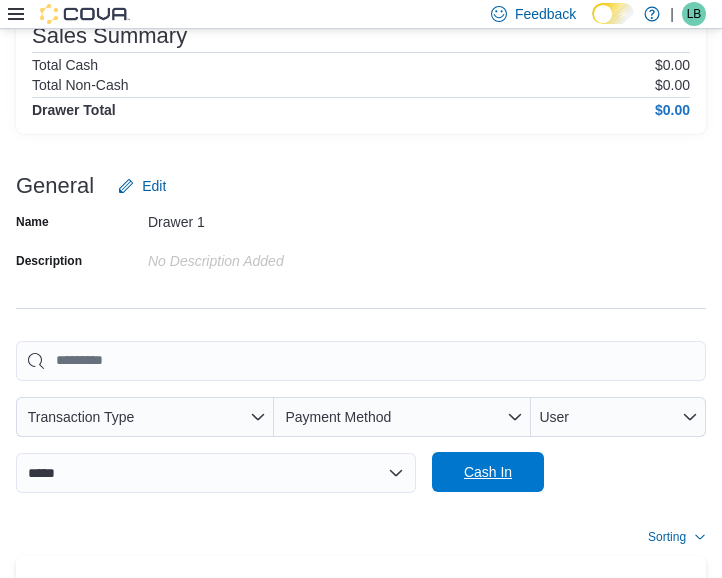 click on "Cash In" at bounding box center [488, 472] 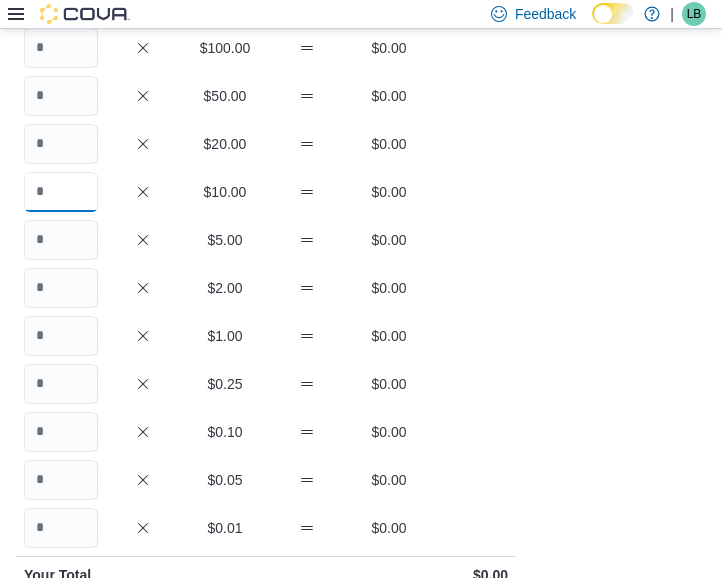 click at bounding box center [61, 192] 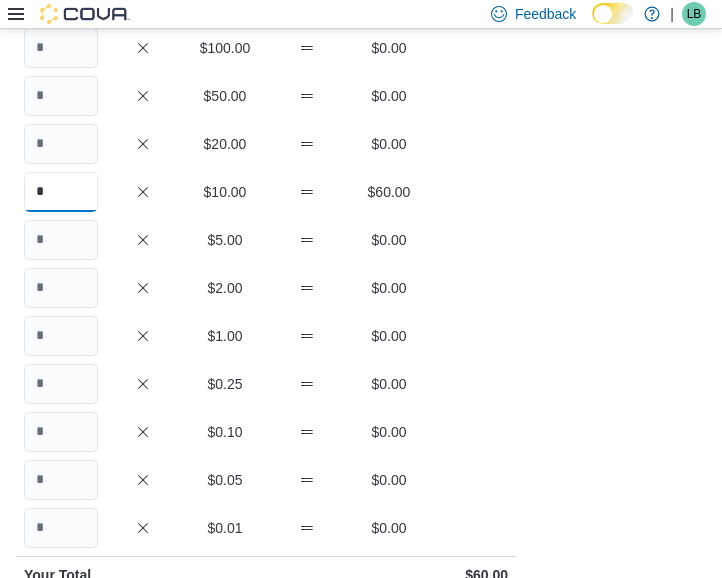 type on "*" 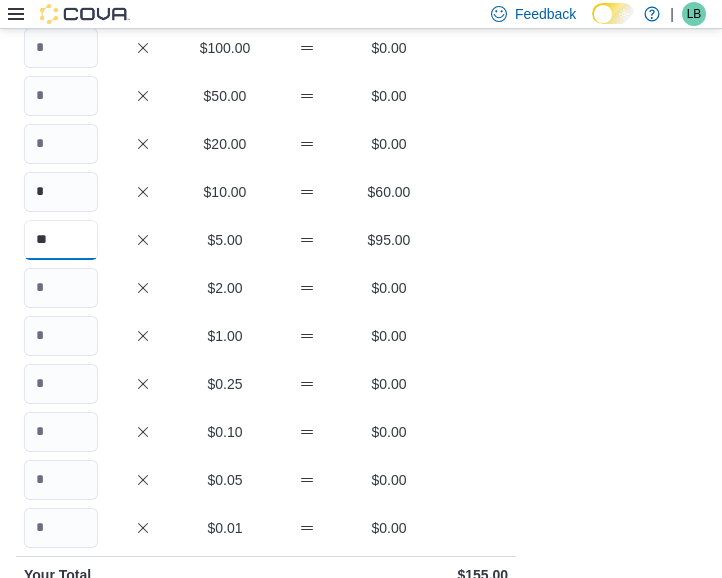 type on "**" 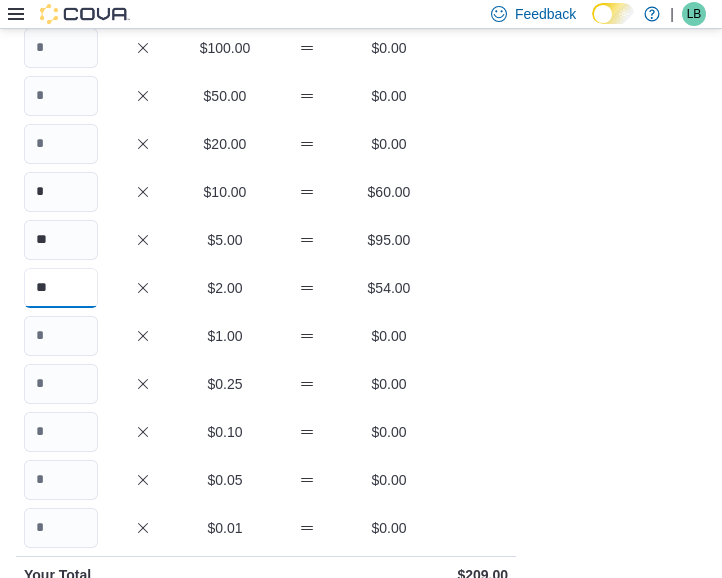 type on "**" 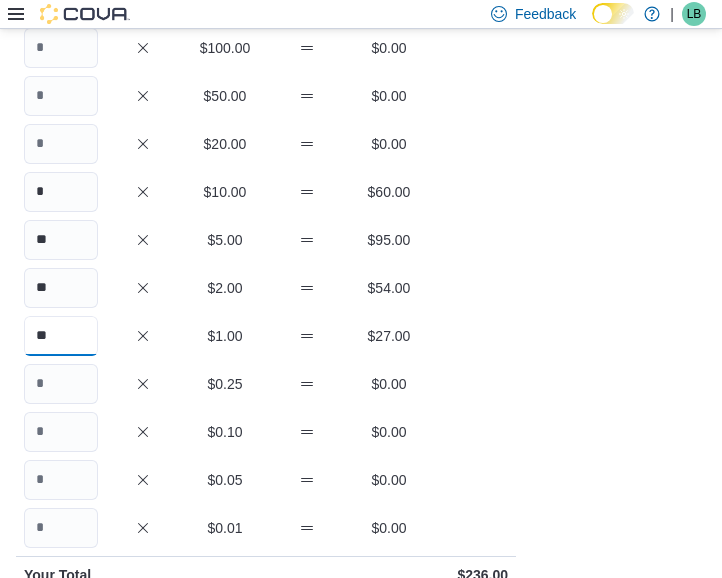 type on "**" 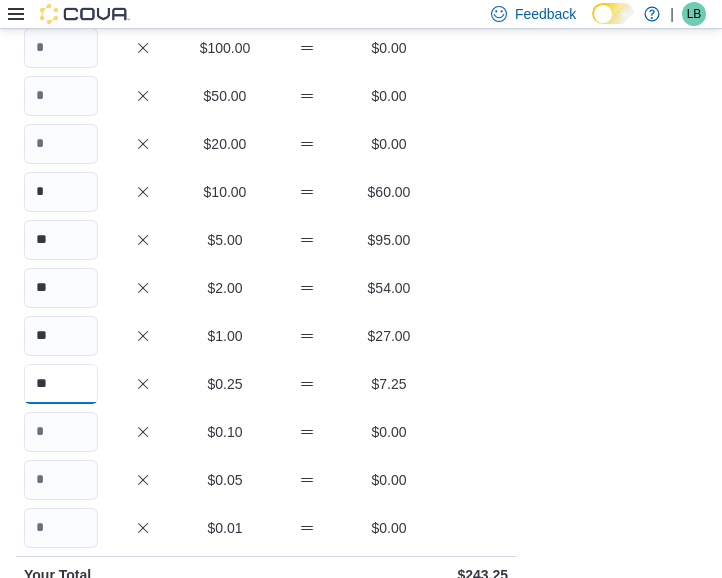 type on "**" 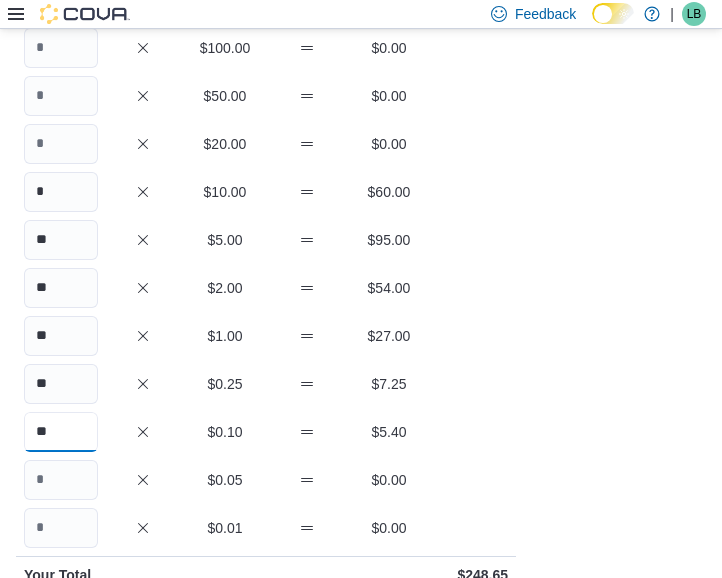 type on "**" 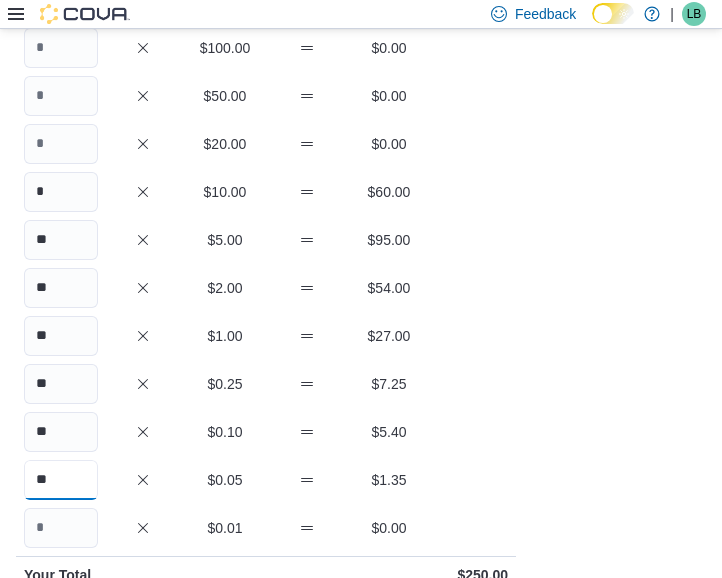 type on "**" 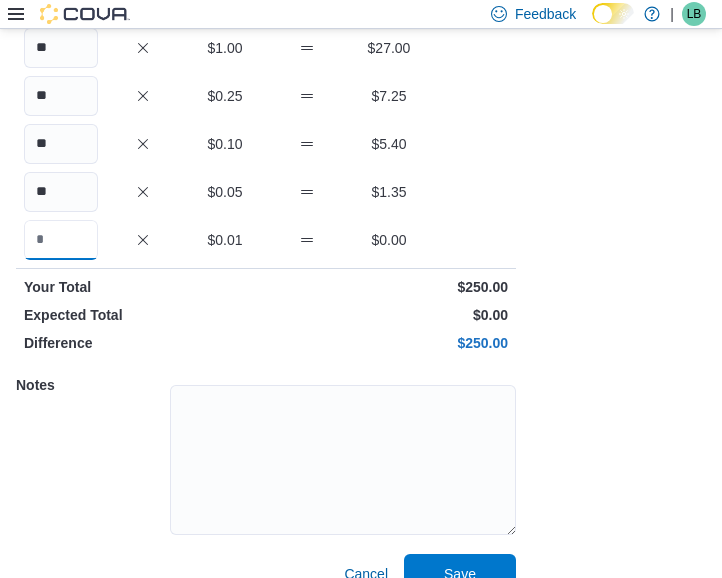scroll, scrollTop: 498, scrollLeft: 0, axis: vertical 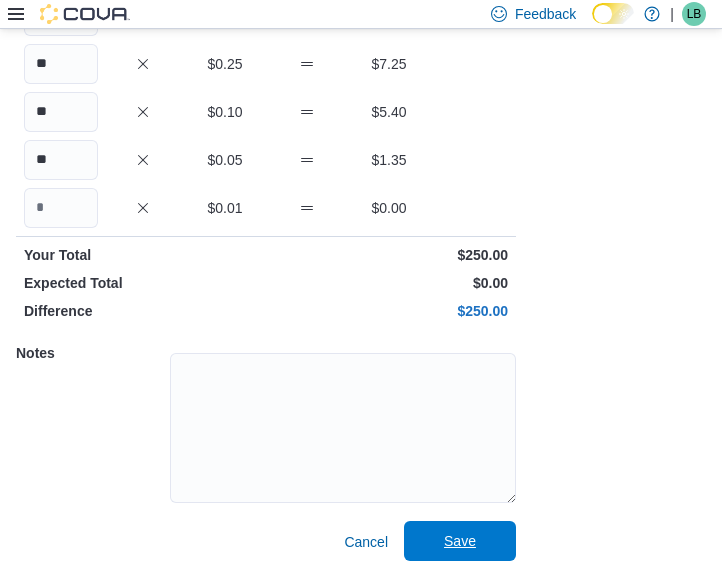 click on "Save" at bounding box center (460, 541) 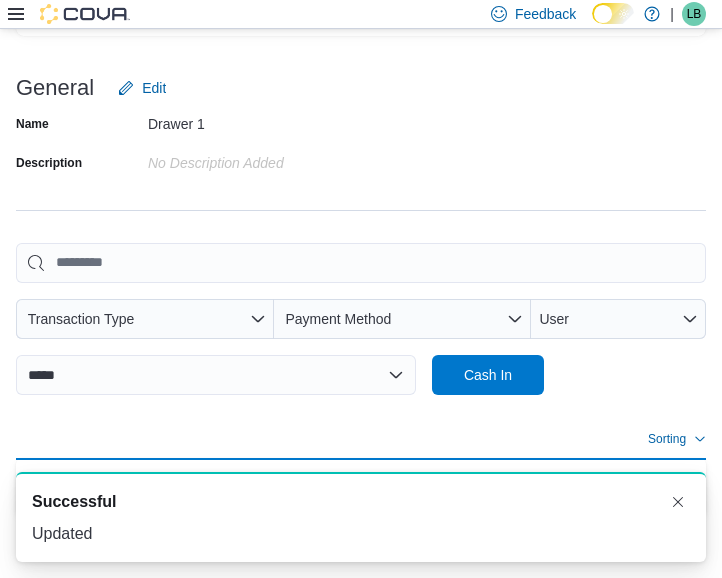 scroll, scrollTop: 546, scrollLeft: 0, axis: vertical 